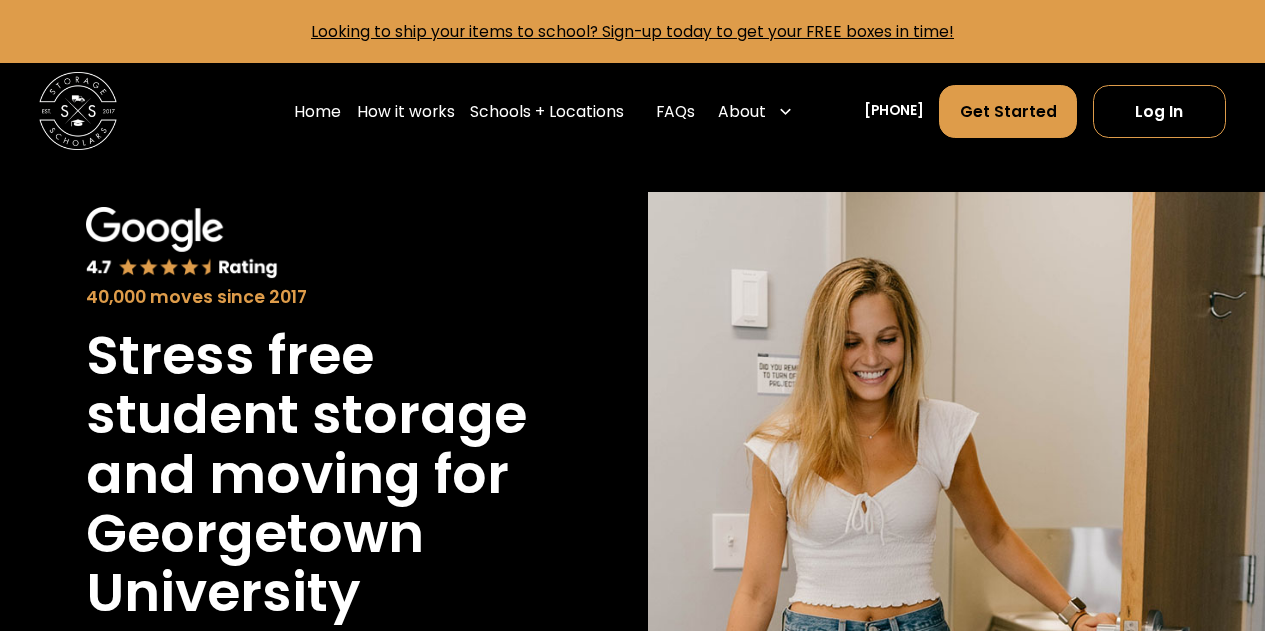 scroll, scrollTop: 618, scrollLeft: 0, axis: vertical 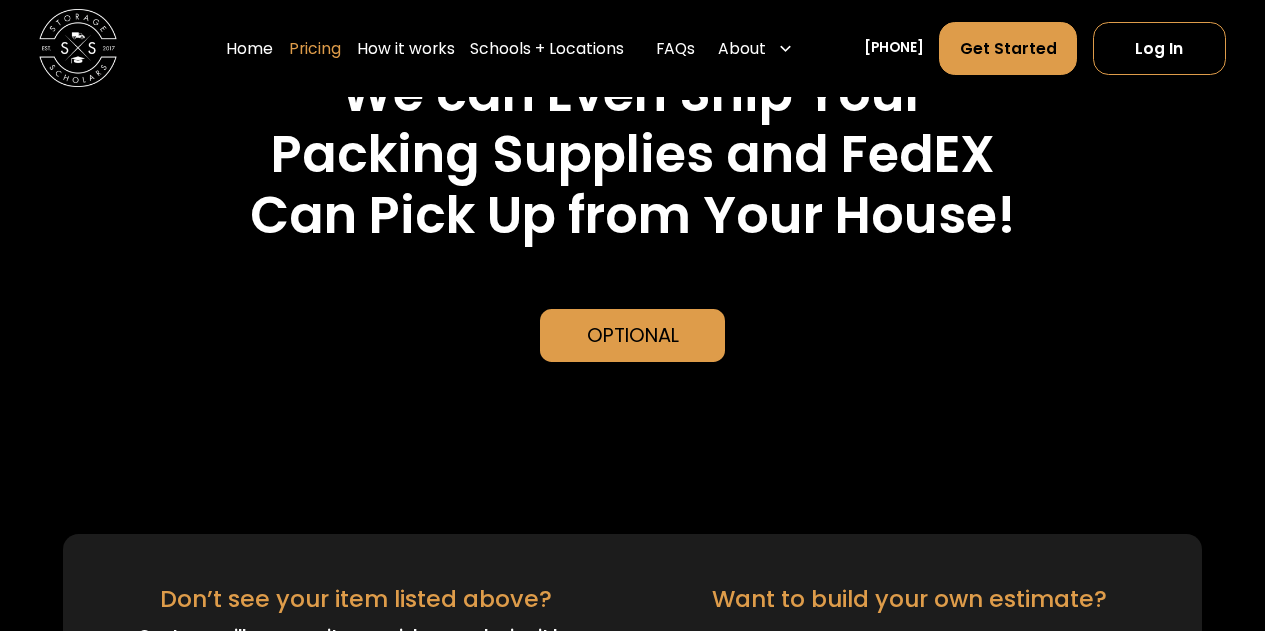 click on "Pricing" at bounding box center (315, 49) 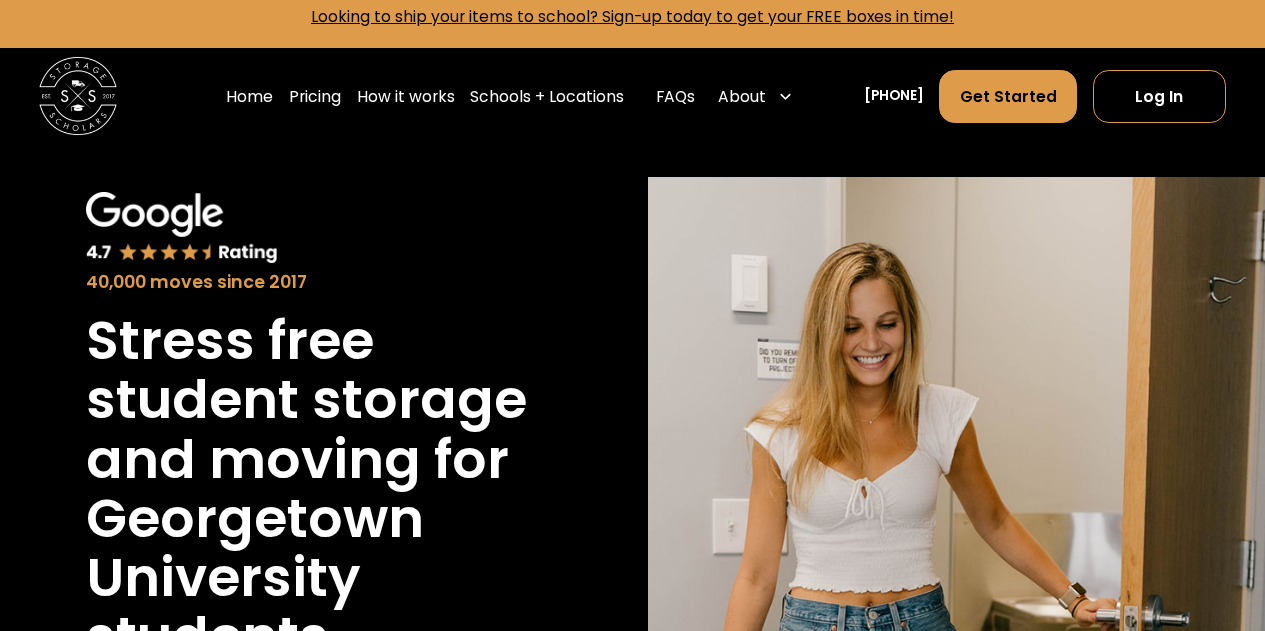 scroll, scrollTop: 0, scrollLeft: 0, axis: both 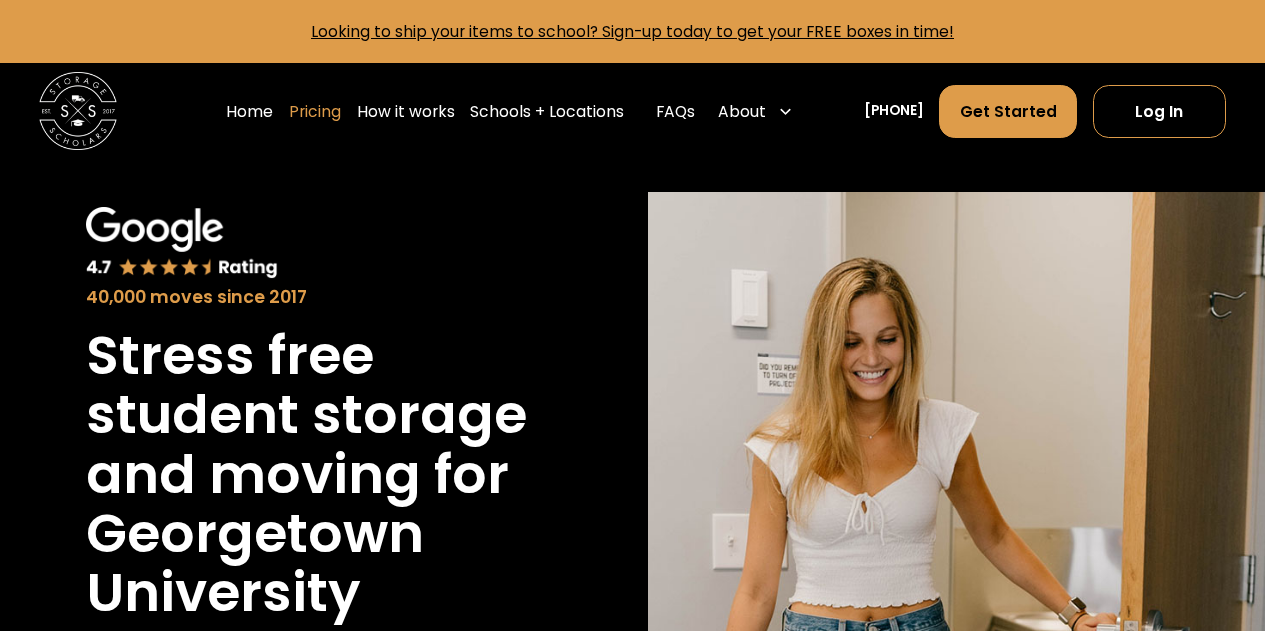click on "Pricing" at bounding box center [315, 111] 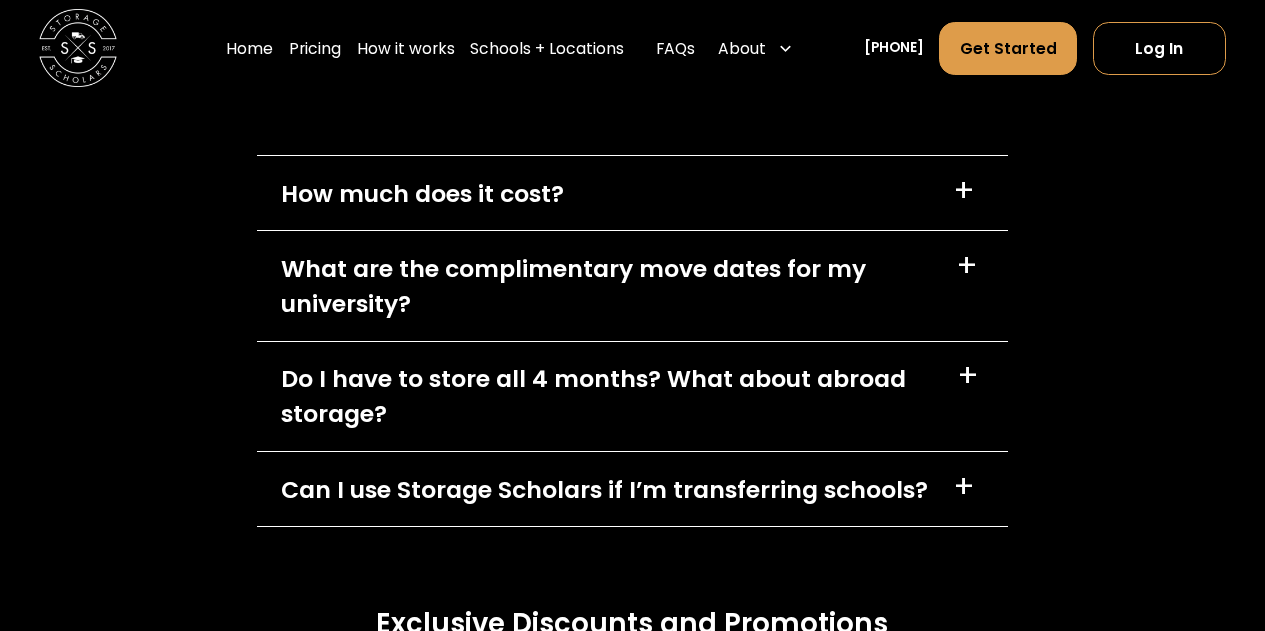 scroll, scrollTop: 7831, scrollLeft: 0, axis: vertical 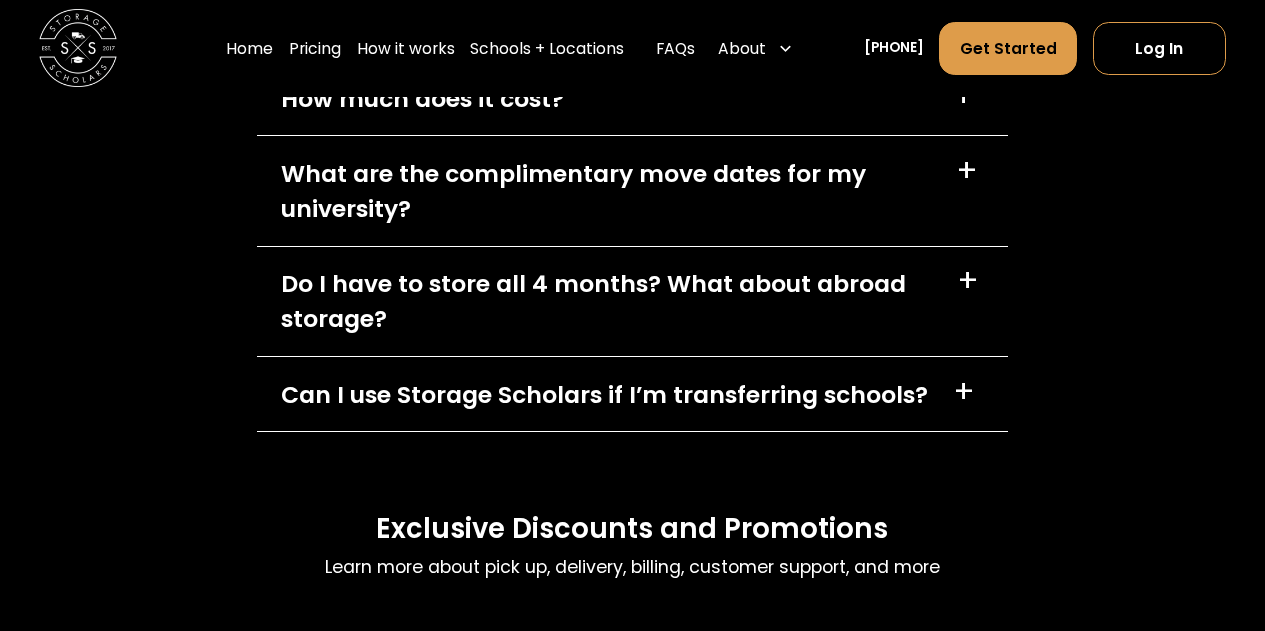 click on "+" at bounding box center [964, 96] 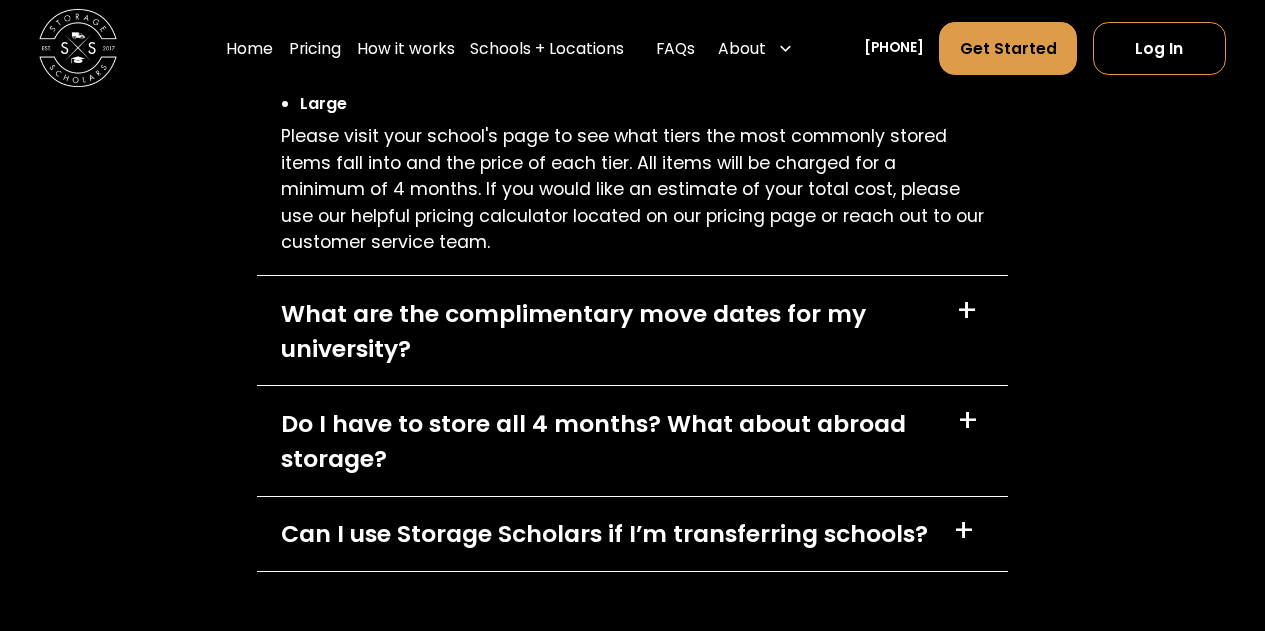 scroll, scrollTop: 8093, scrollLeft: 0, axis: vertical 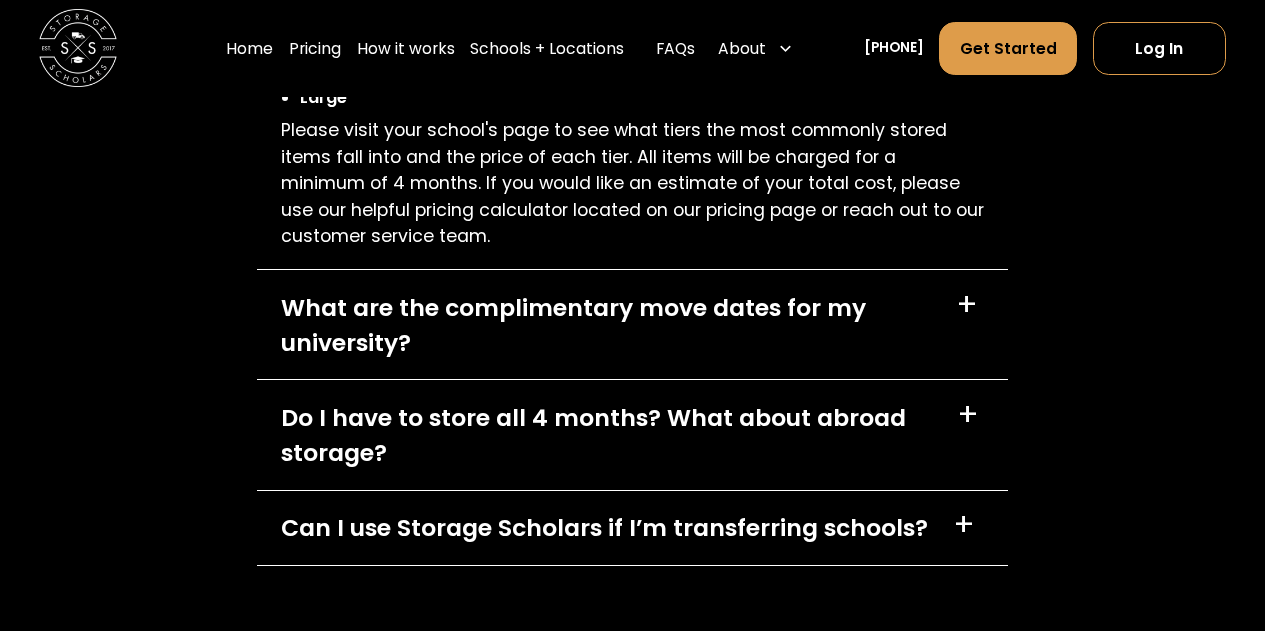 click on "+" at bounding box center (967, 305) 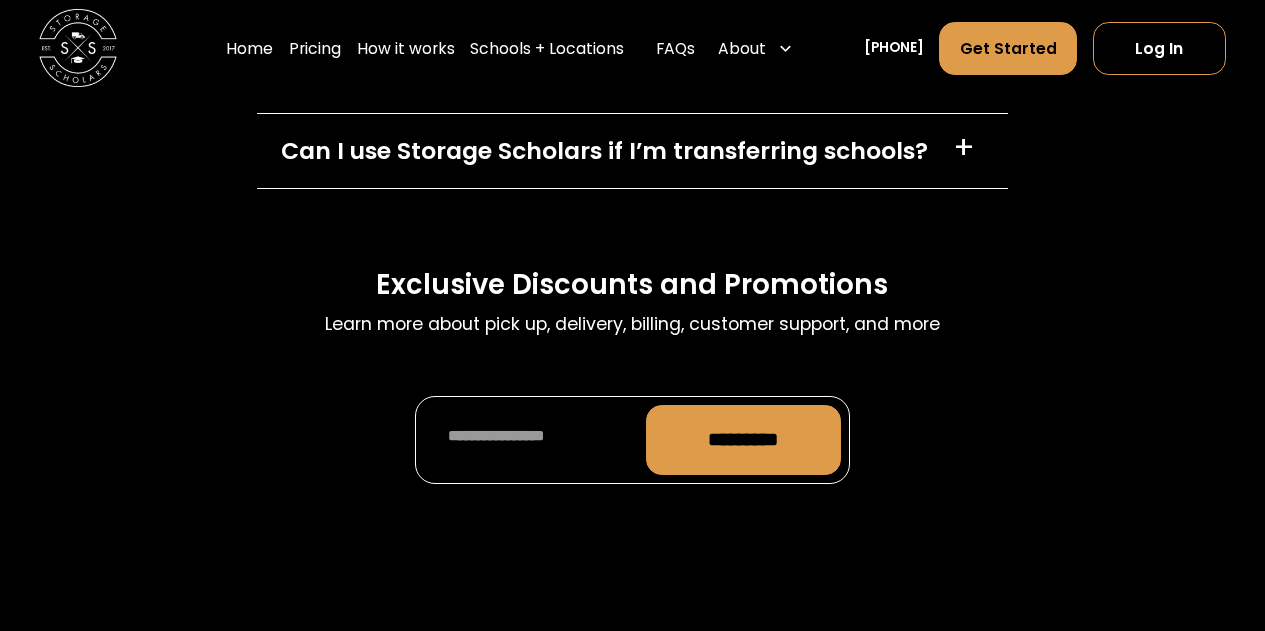 scroll, scrollTop: 8598, scrollLeft: 0, axis: vertical 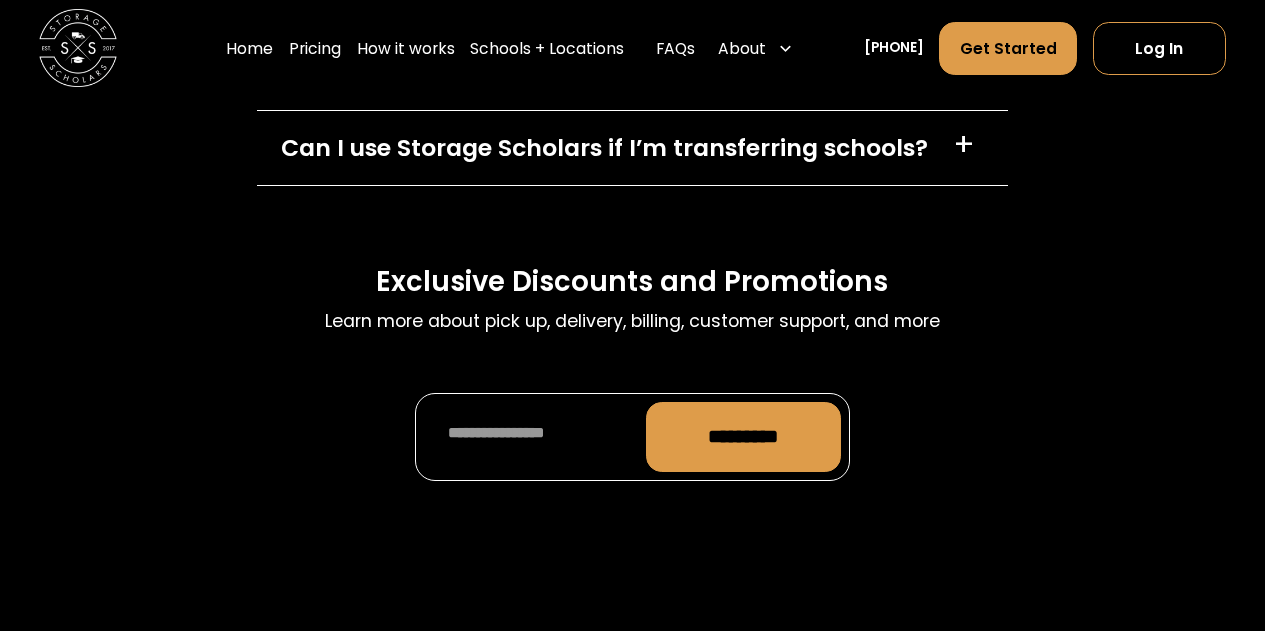 click on "+" at bounding box center [964, 145] 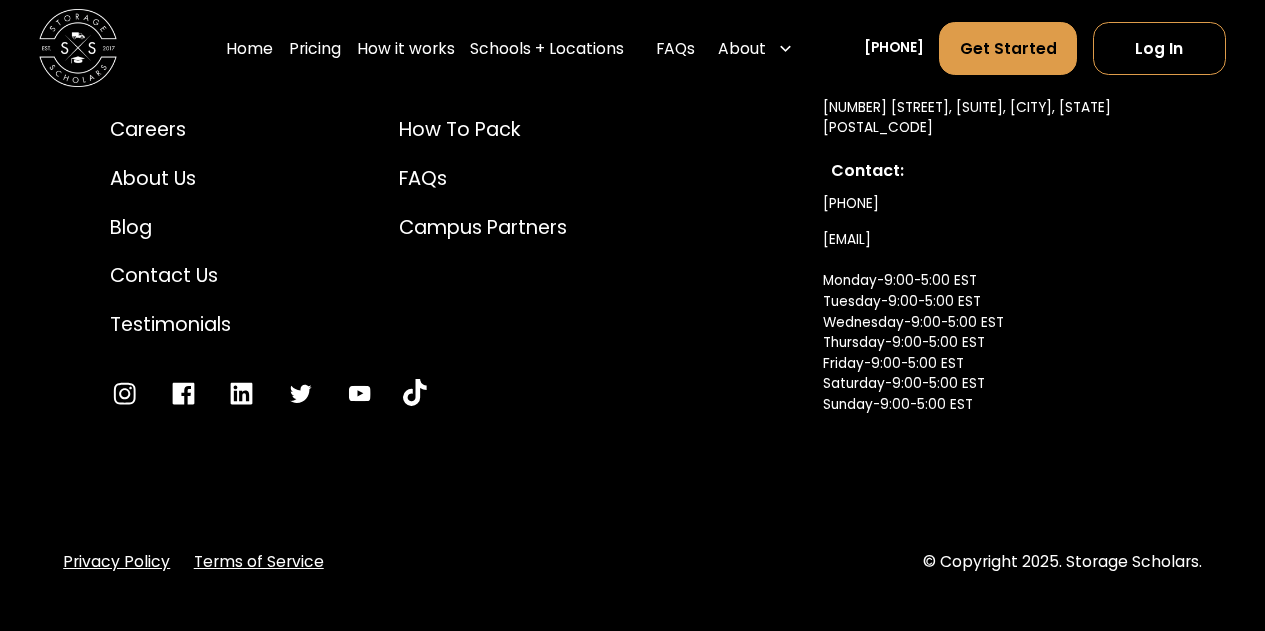 scroll, scrollTop: 9445, scrollLeft: 0, axis: vertical 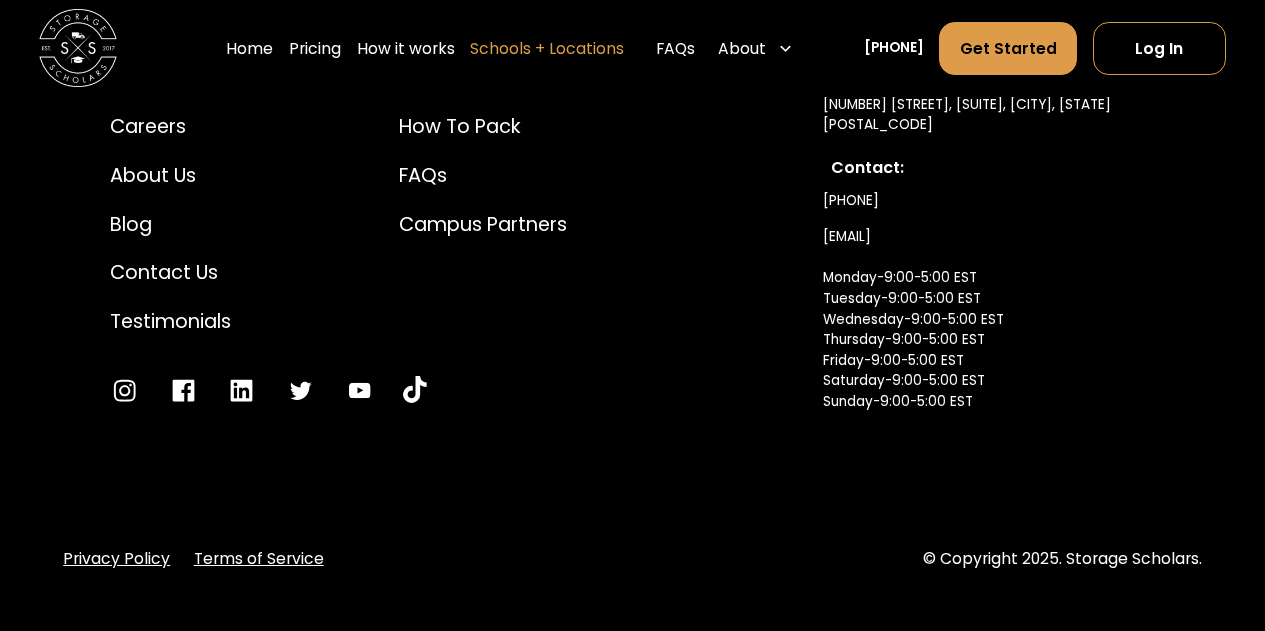 click on "Schools + Locations" at bounding box center [547, 49] 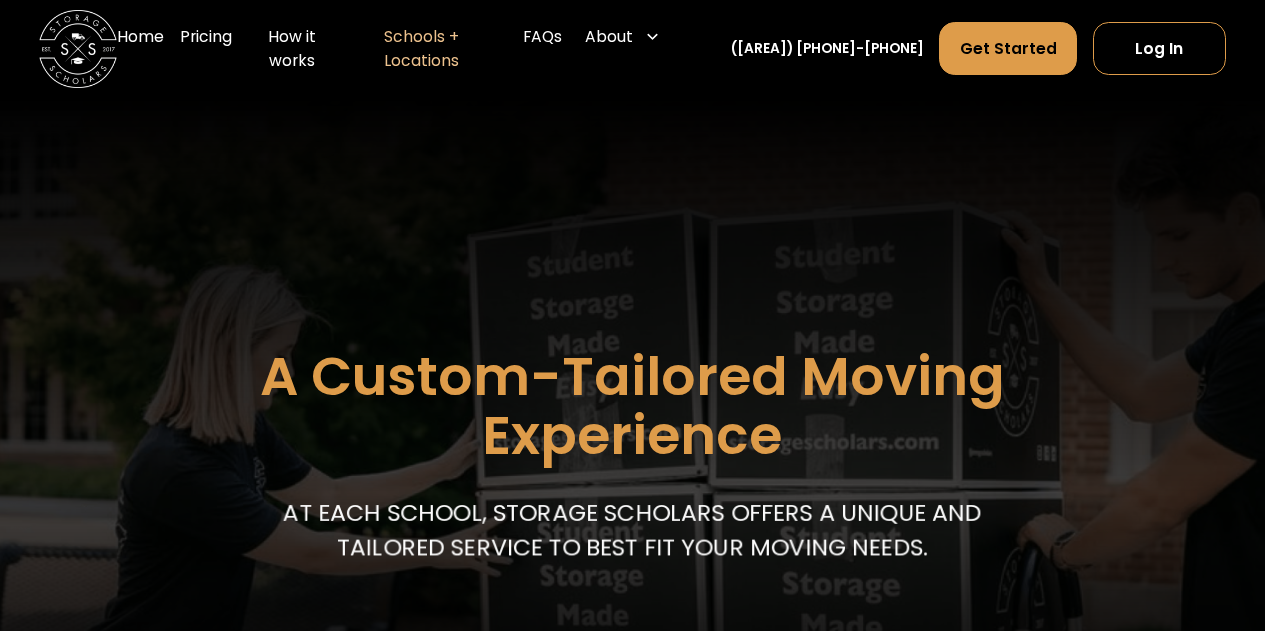 scroll, scrollTop: 527, scrollLeft: 0, axis: vertical 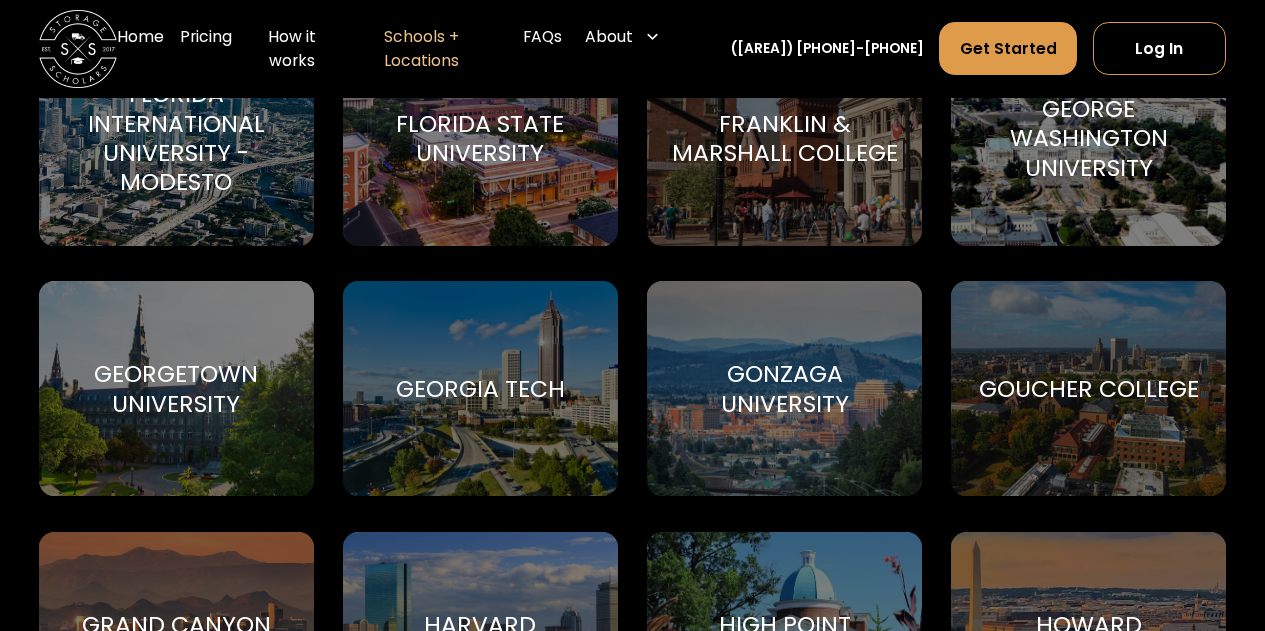 click on "Georgetown University" at bounding box center [176, 388] 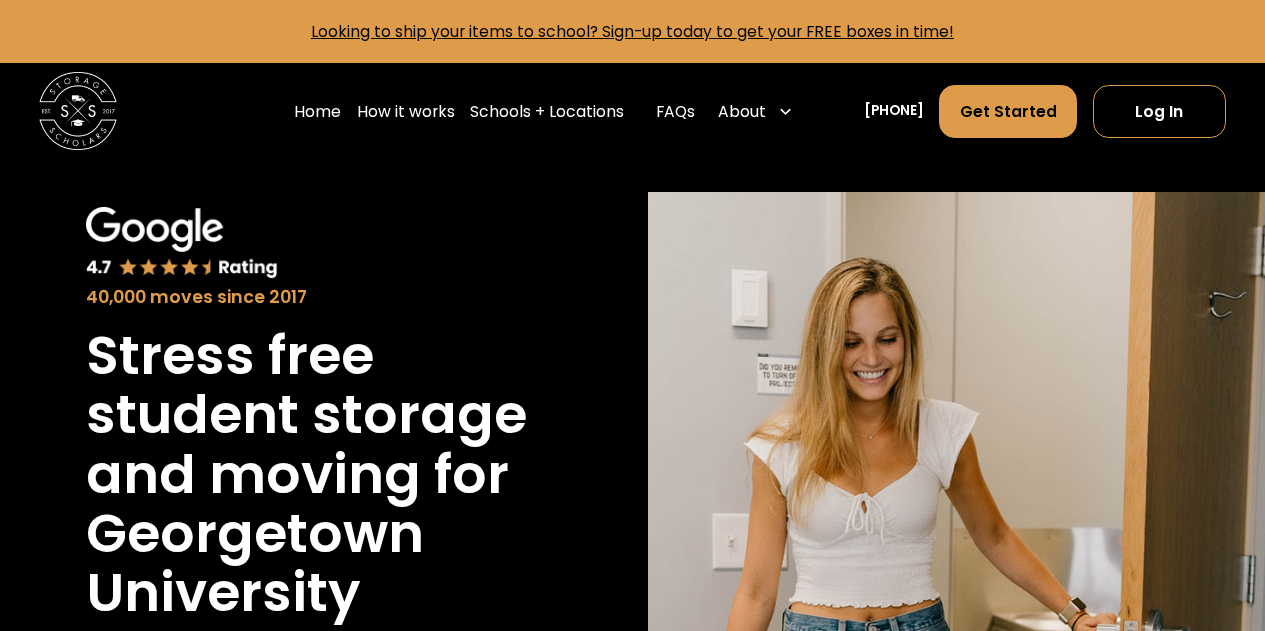 scroll, scrollTop: 0, scrollLeft: 0, axis: both 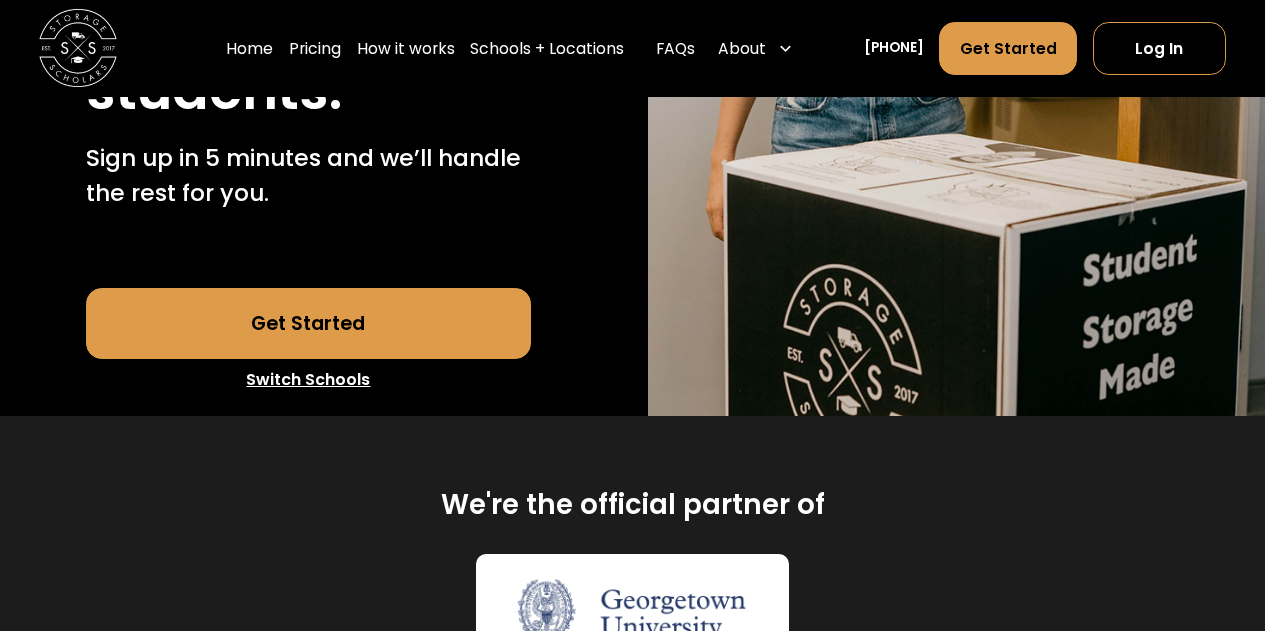 click on "Get Started" at bounding box center [308, 323] 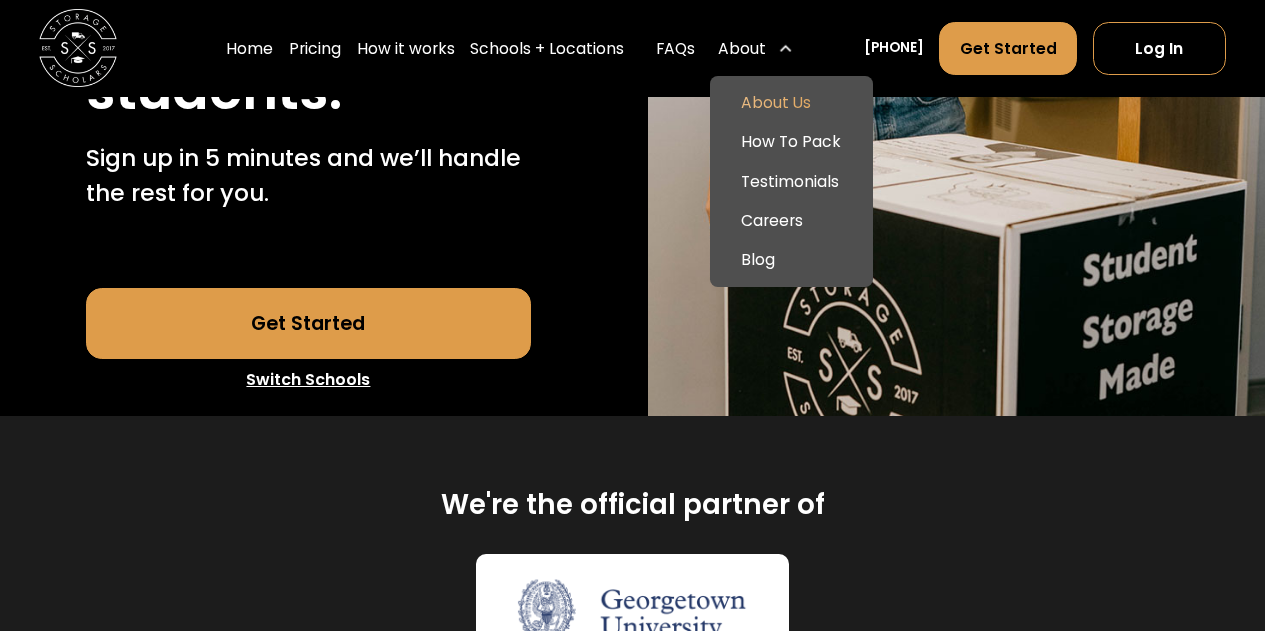 click on "About Us" at bounding box center (791, 103) 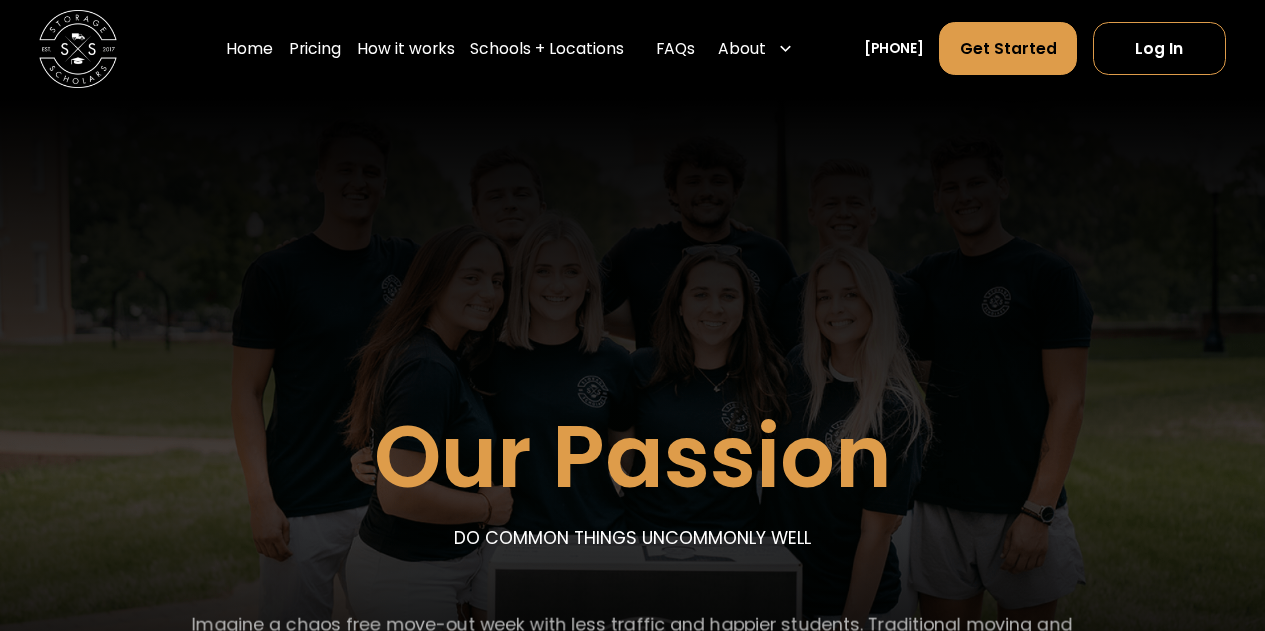 scroll, scrollTop: 869, scrollLeft: 0, axis: vertical 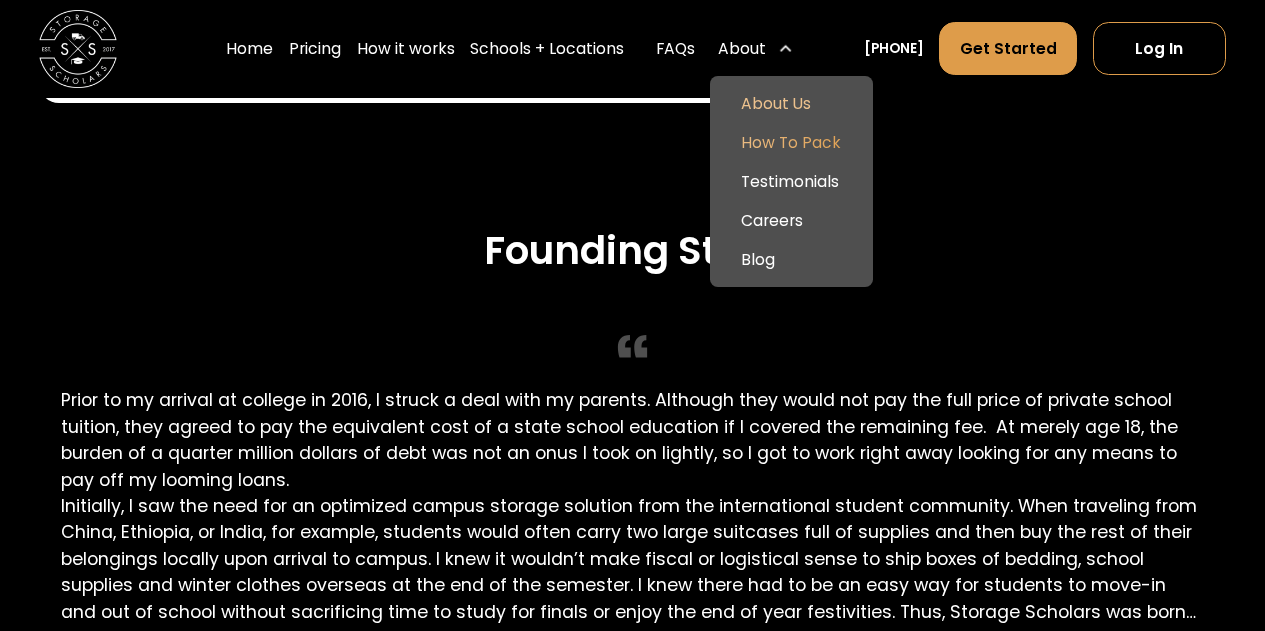 click on "How To Pack" at bounding box center (791, 142) 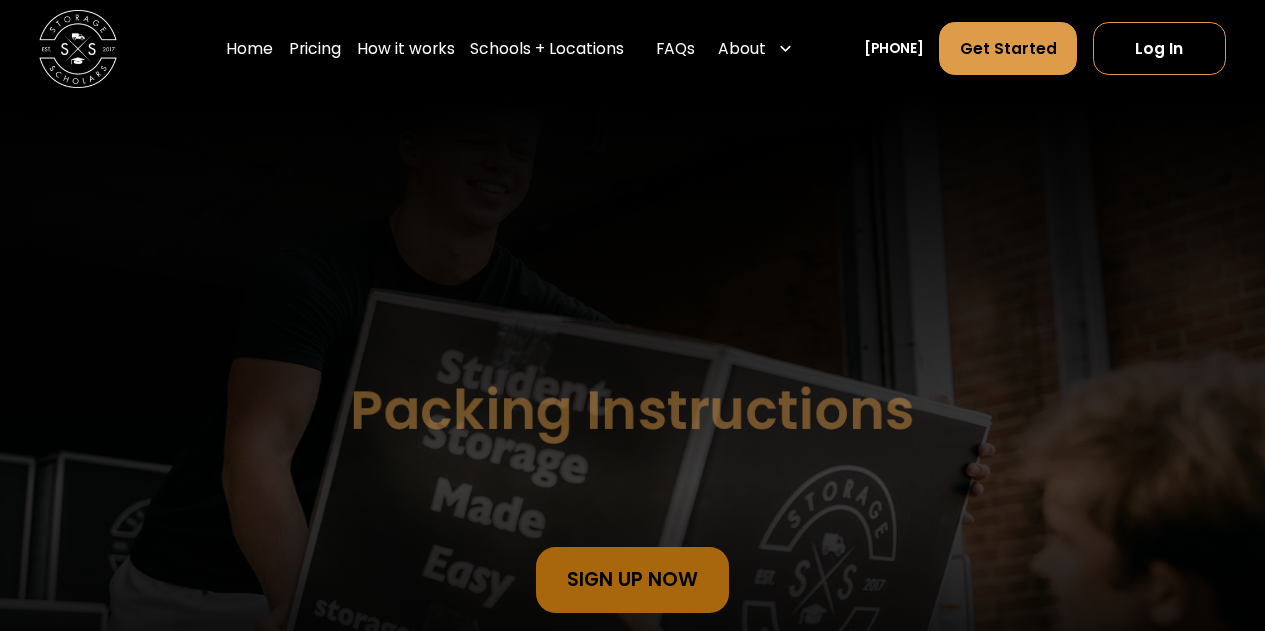 scroll, scrollTop: 0, scrollLeft: 0, axis: both 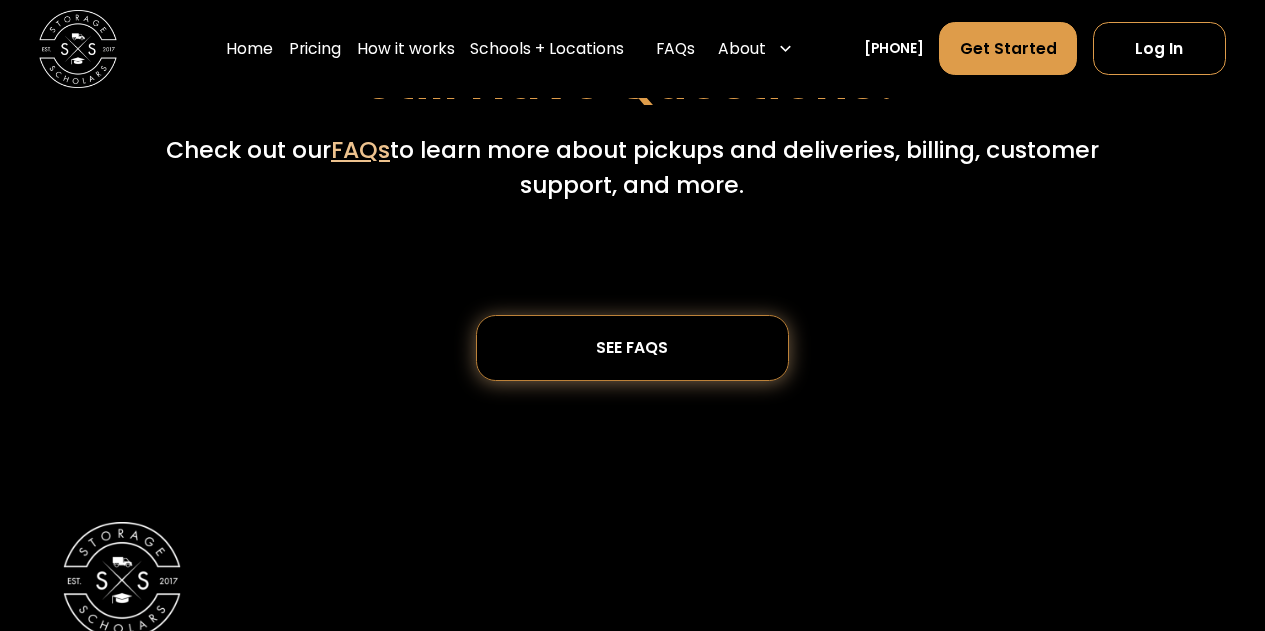 click on "SEE FAQs" at bounding box center (632, 348) 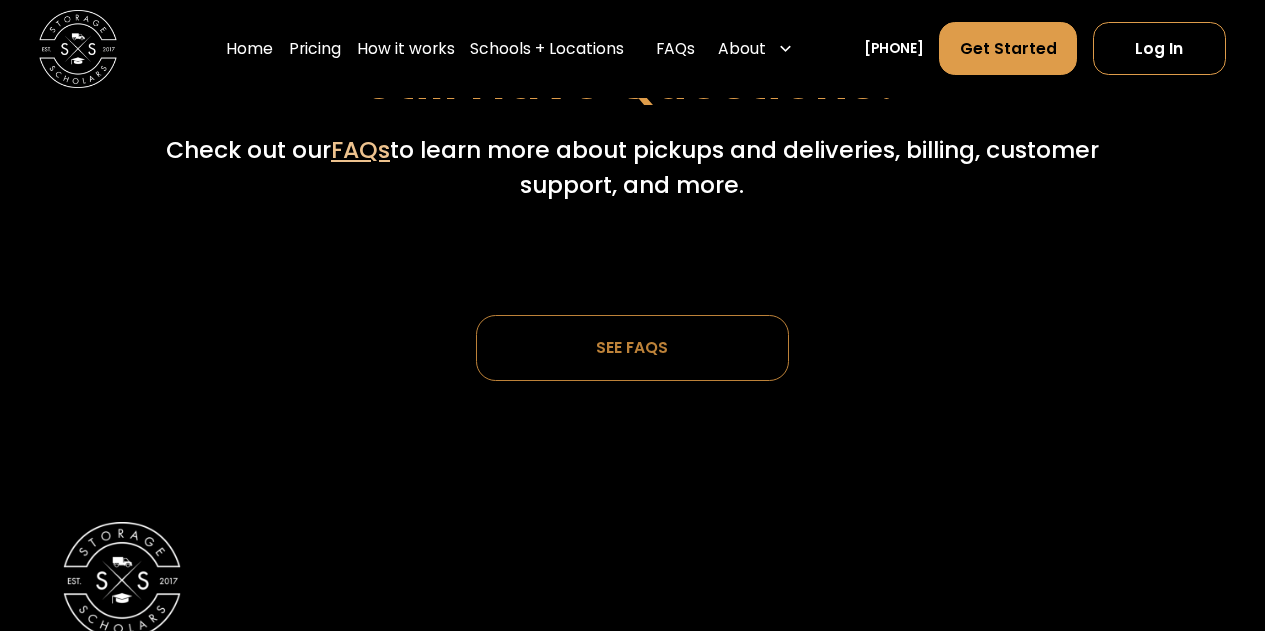 scroll, scrollTop: 5965, scrollLeft: 0, axis: vertical 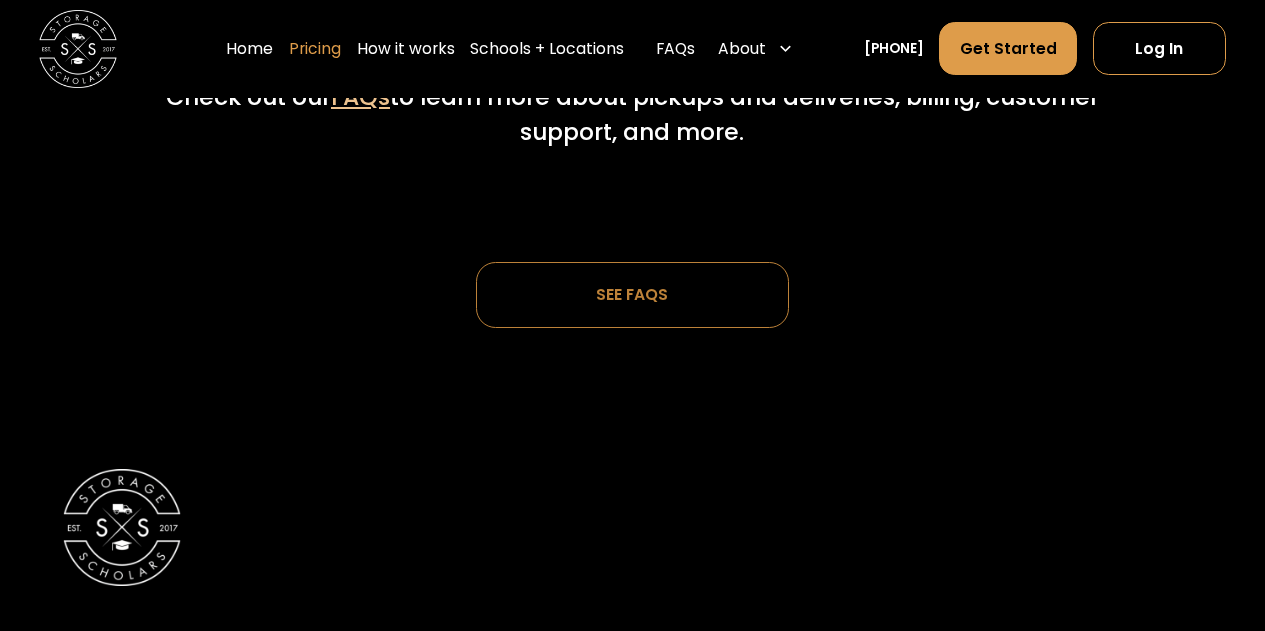 click on "Pricing" at bounding box center (315, 49) 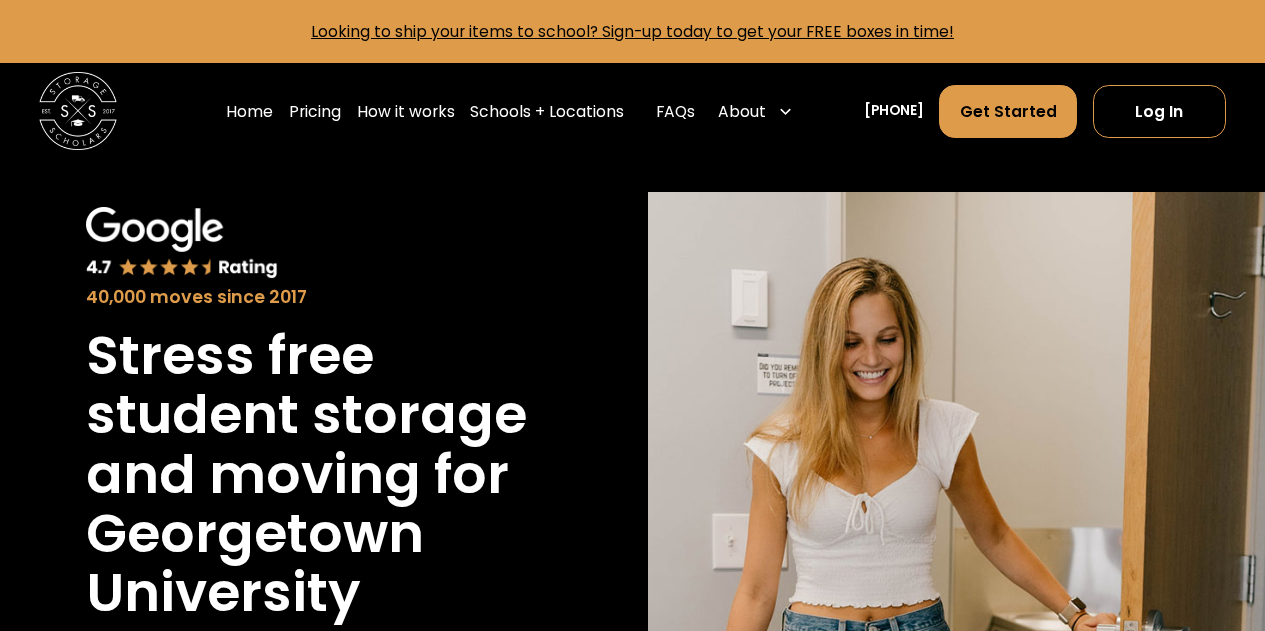 scroll, scrollTop: 546, scrollLeft: 0, axis: vertical 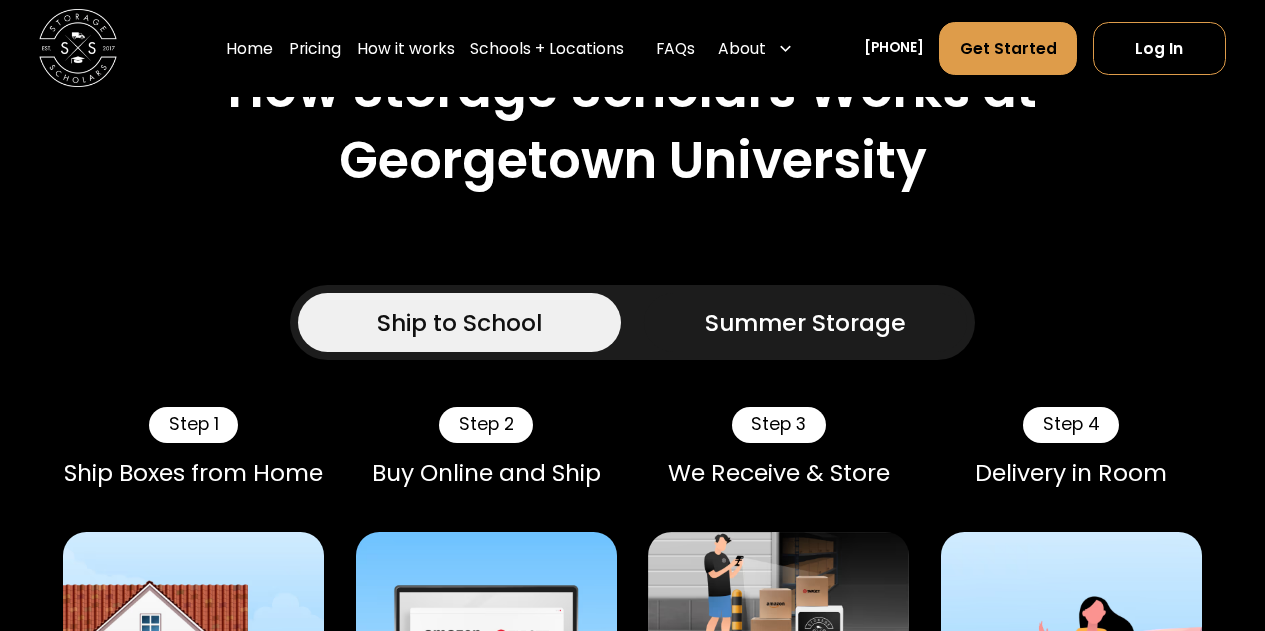 click on "Ship to School" at bounding box center [459, 322] 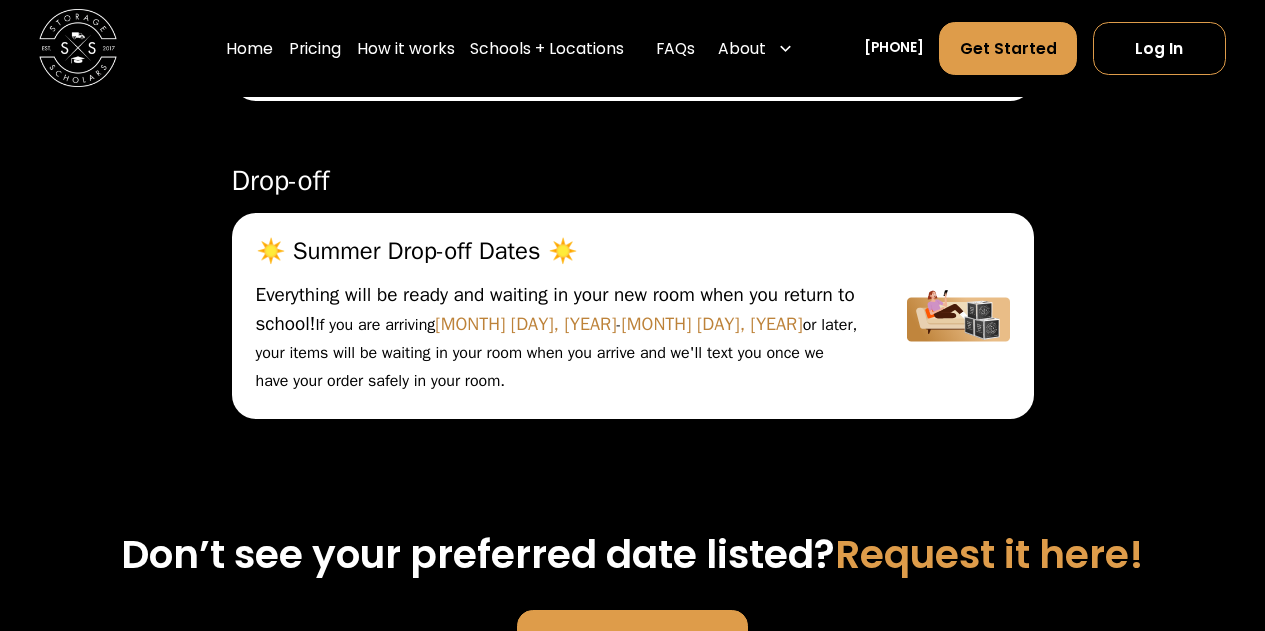 scroll, scrollTop: 5873, scrollLeft: 0, axis: vertical 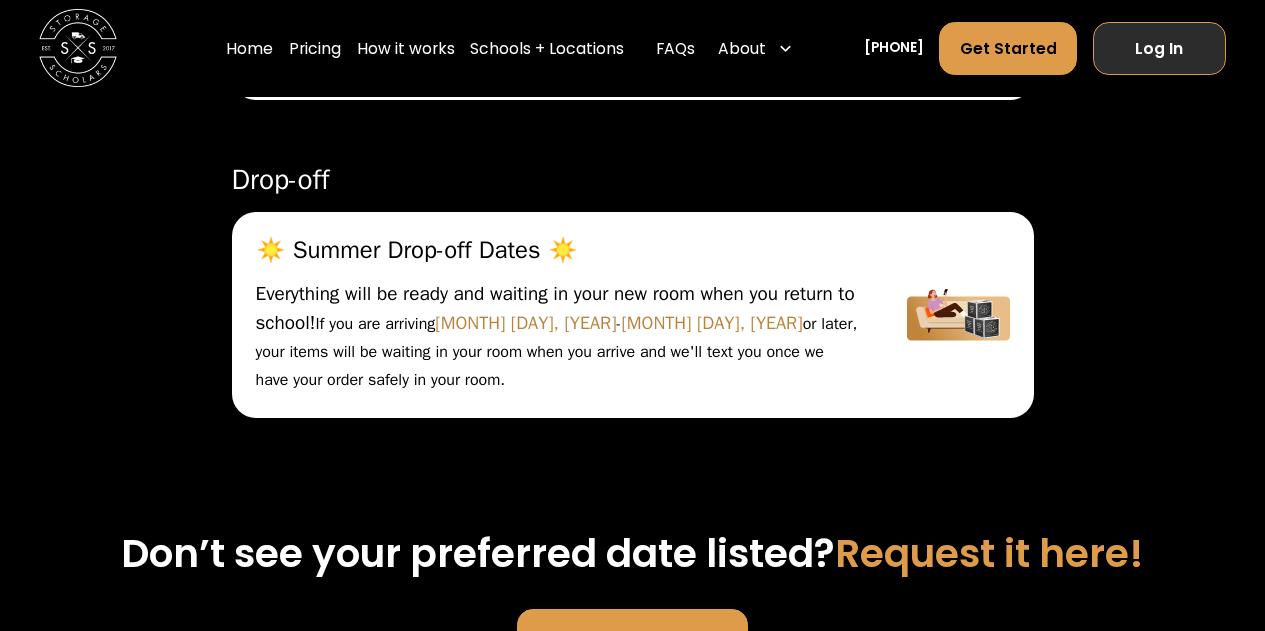 click on "Log In" at bounding box center (1159, 48) 